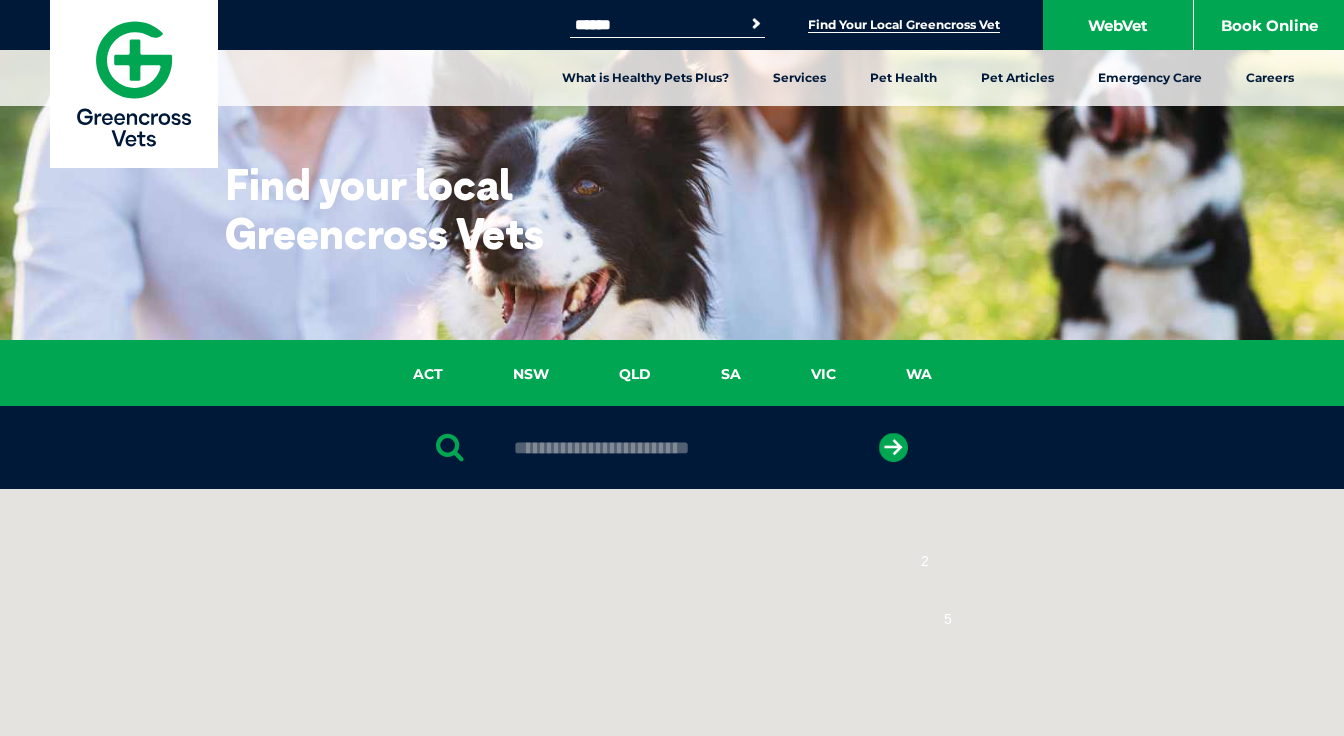 scroll, scrollTop: 0, scrollLeft: 0, axis: both 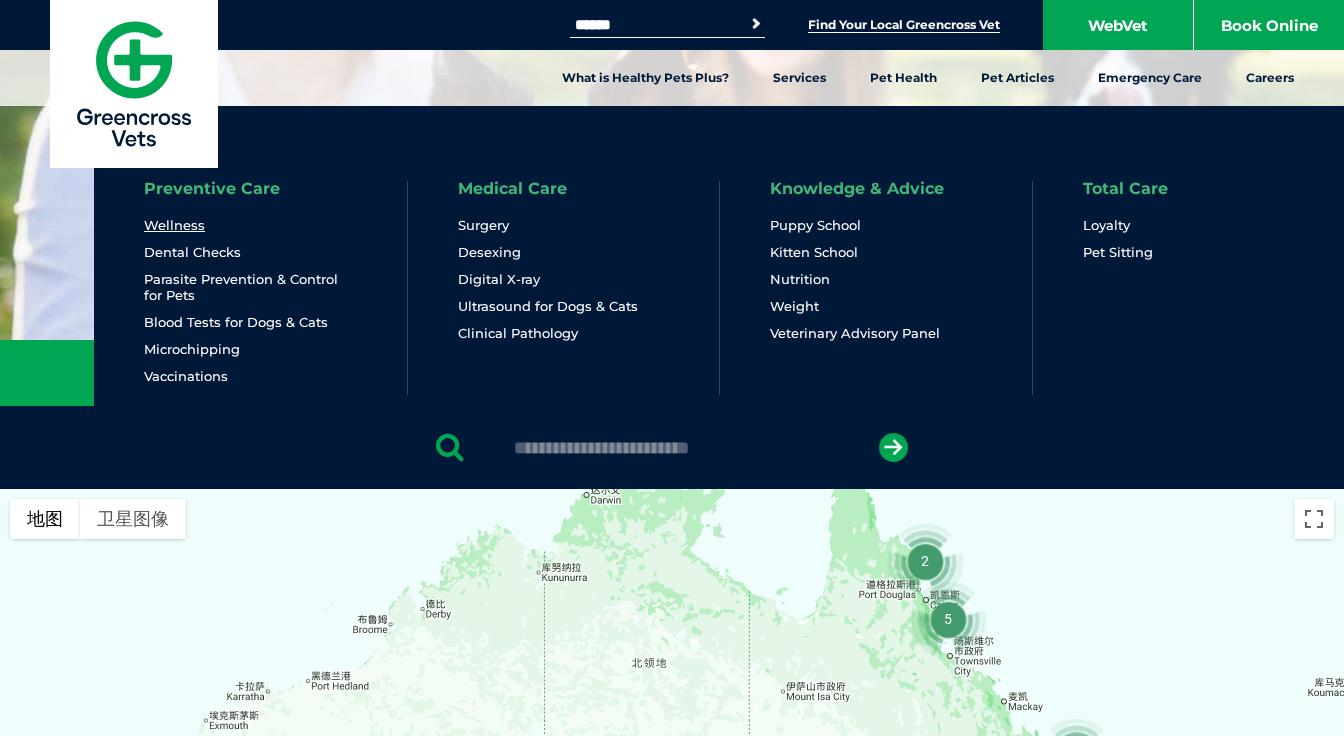 click on "Wellness" at bounding box center [174, 225] 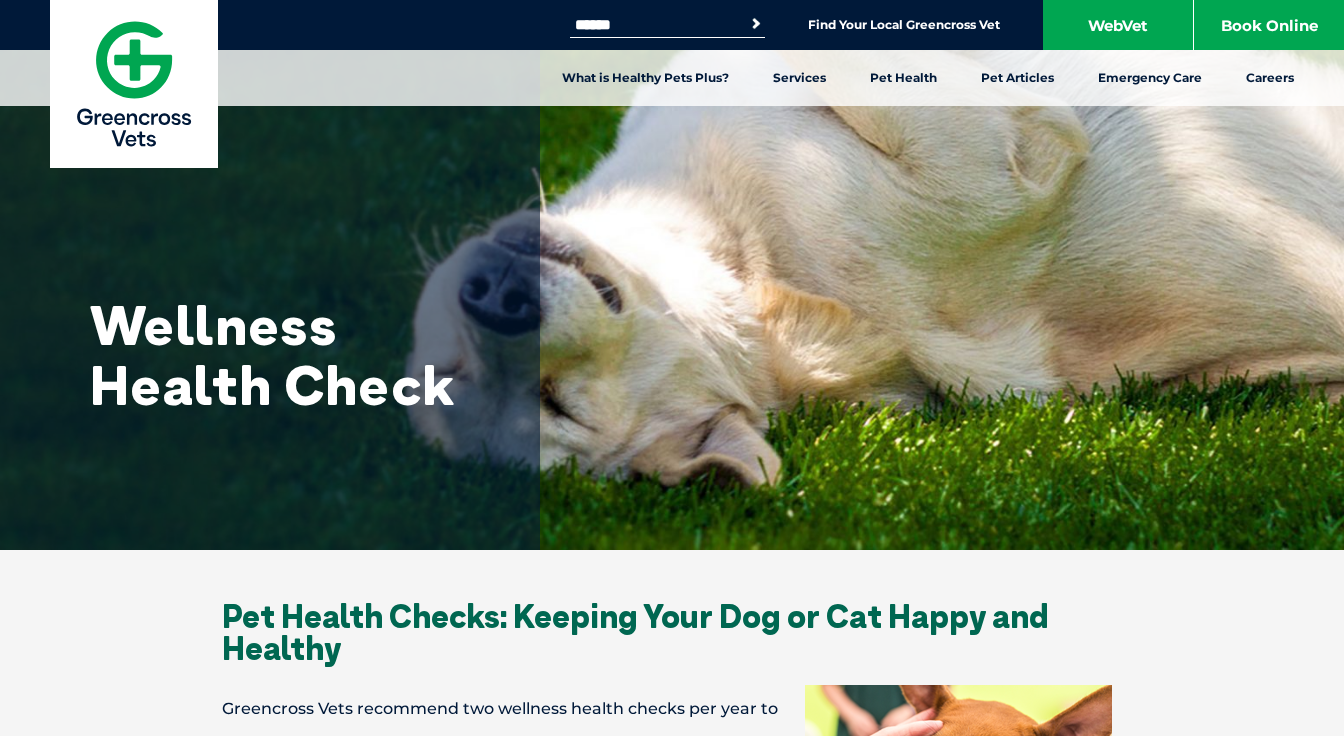 scroll, scrollTop: 0, scrollLeft: 0, axis: both 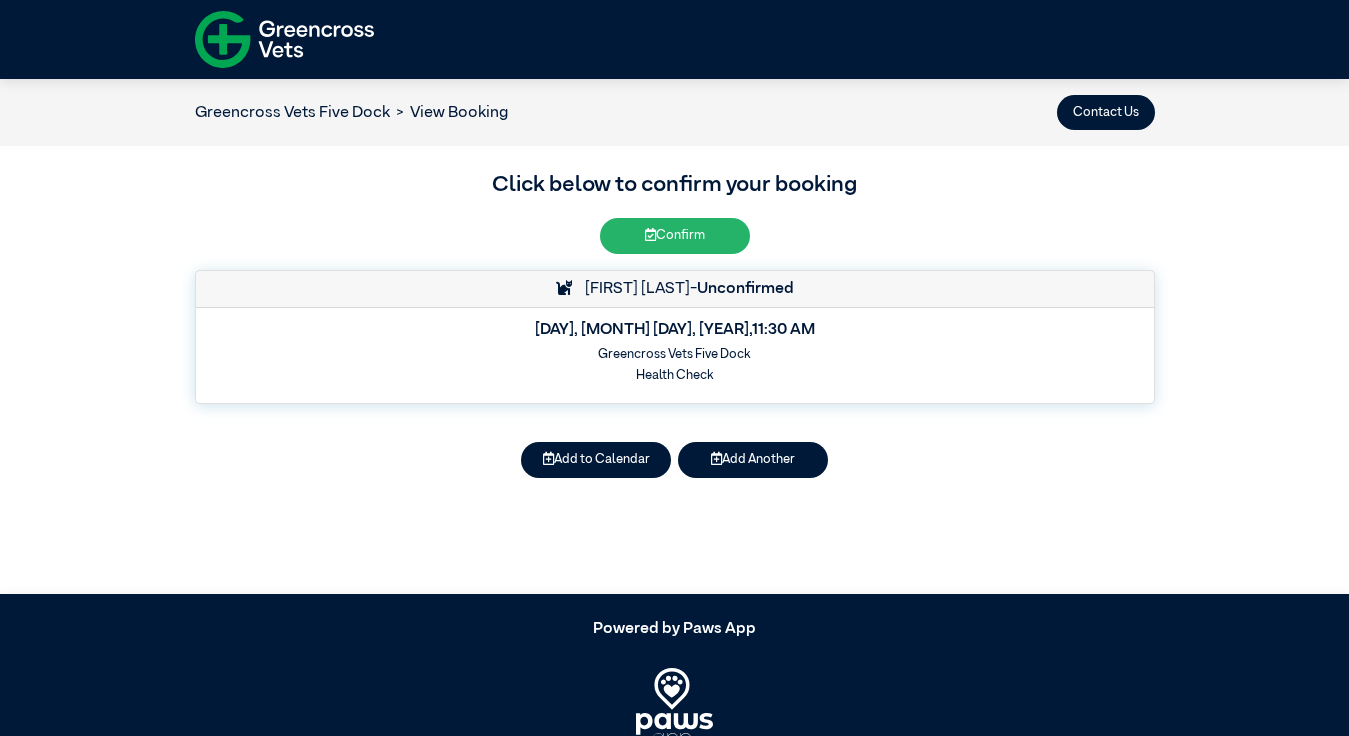 click on "Confirm" at bounding box center [675, 235] 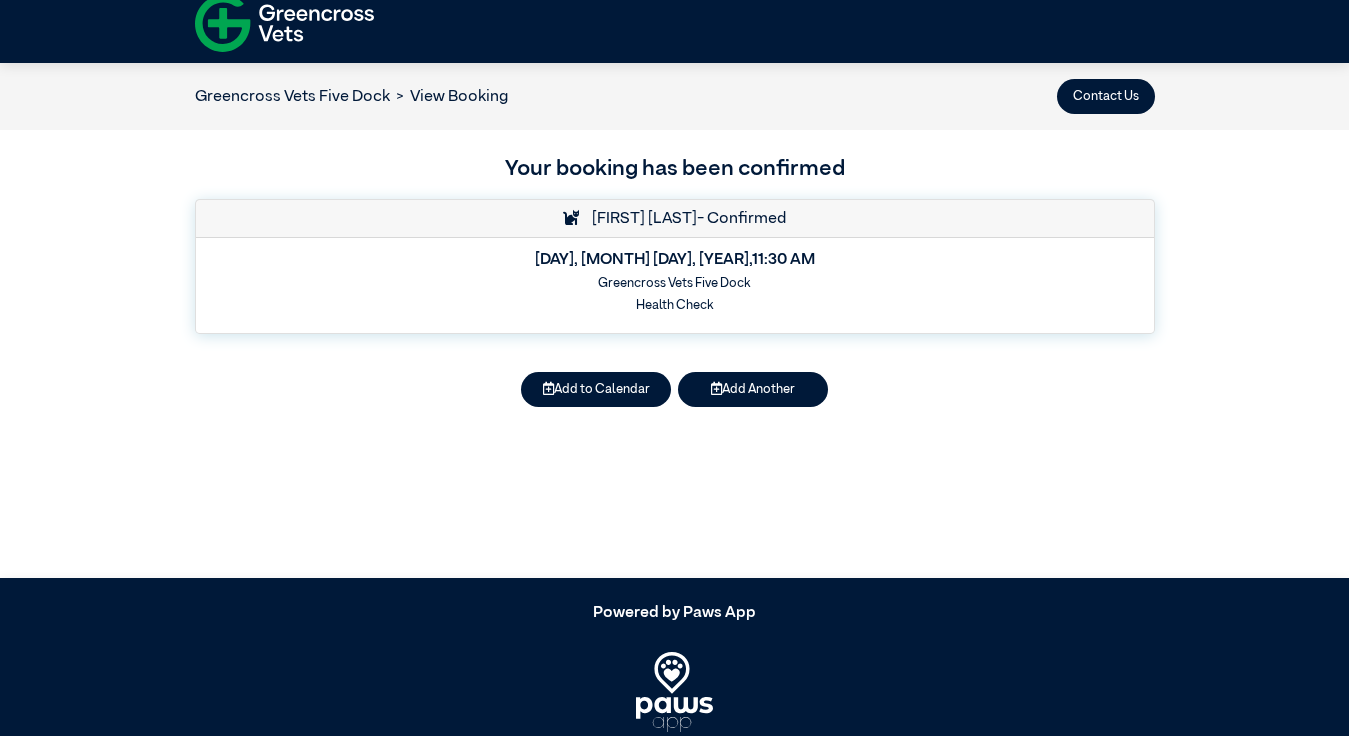 scroll, scrollTop: 16, scrollLeft: 0, axis: vertical 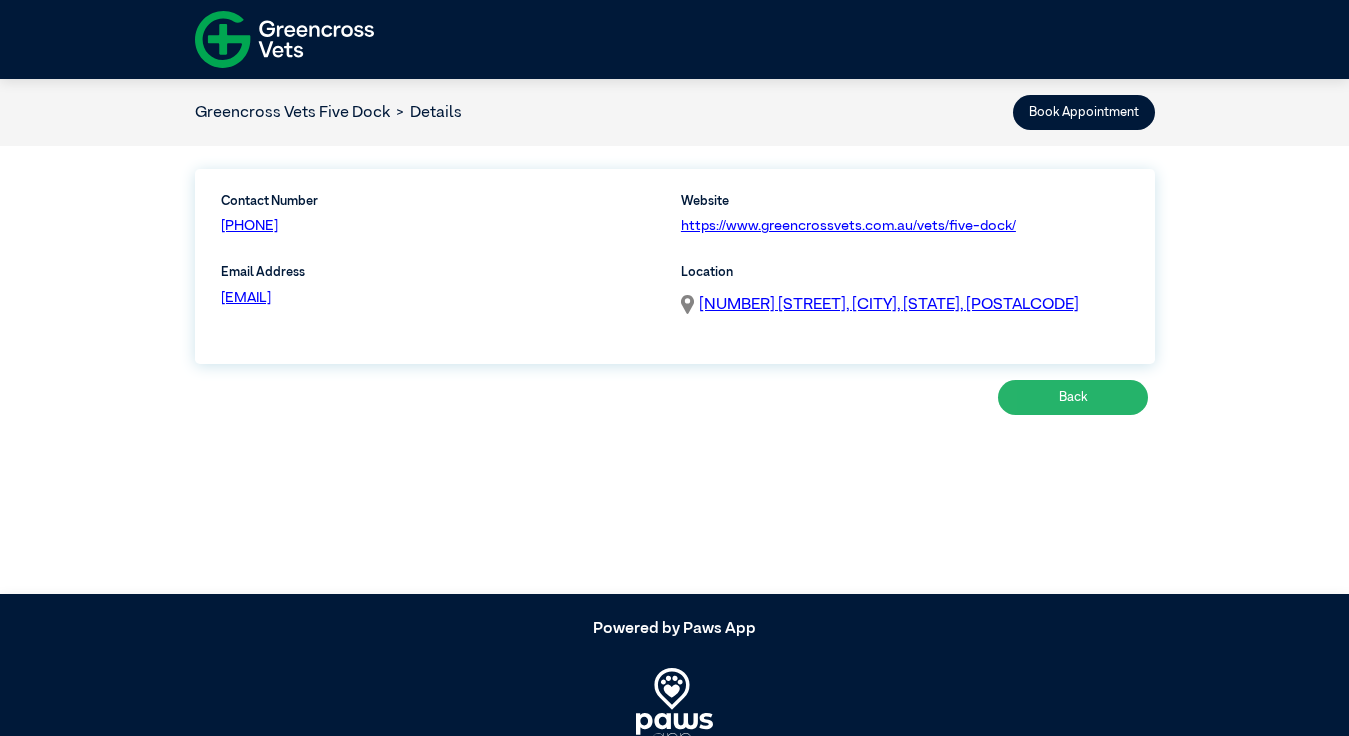 click on "Back" at bounding box center (1073, 397) 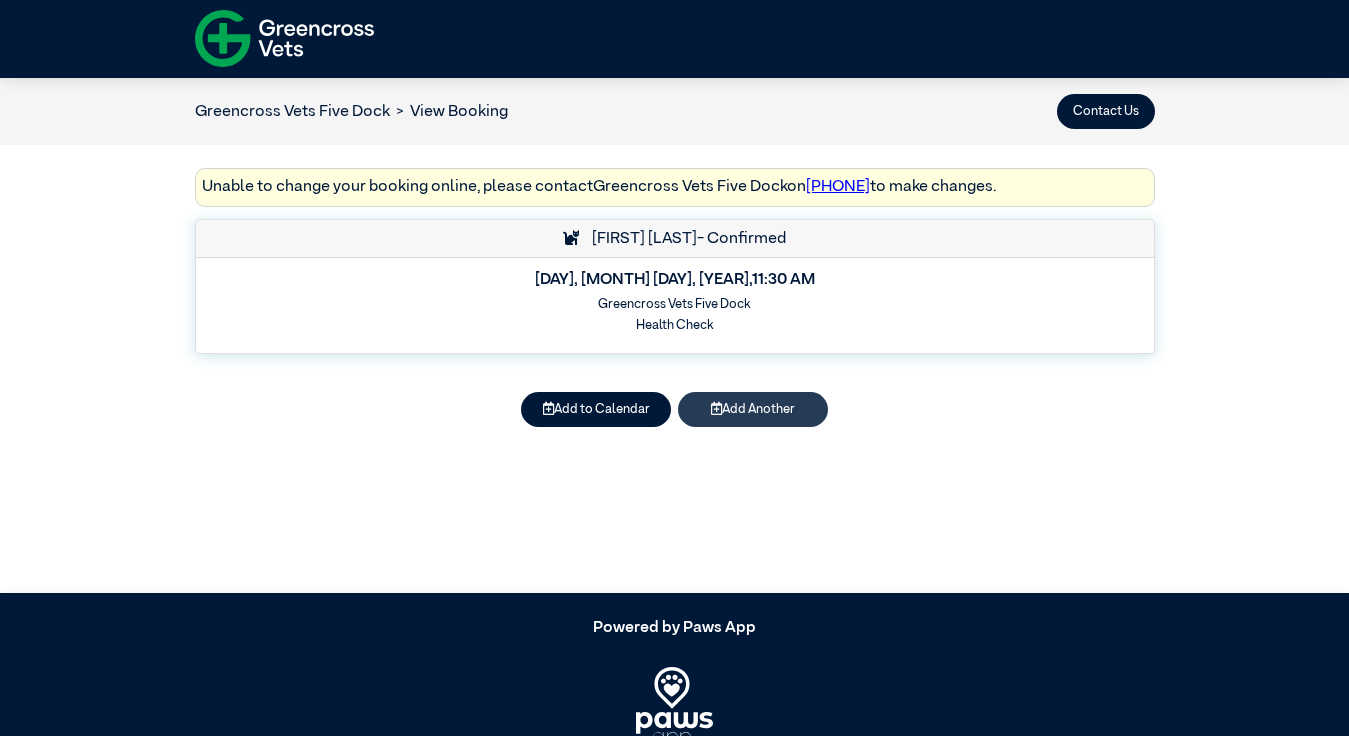 click on "Add Another" at bounding box center (753, 409) 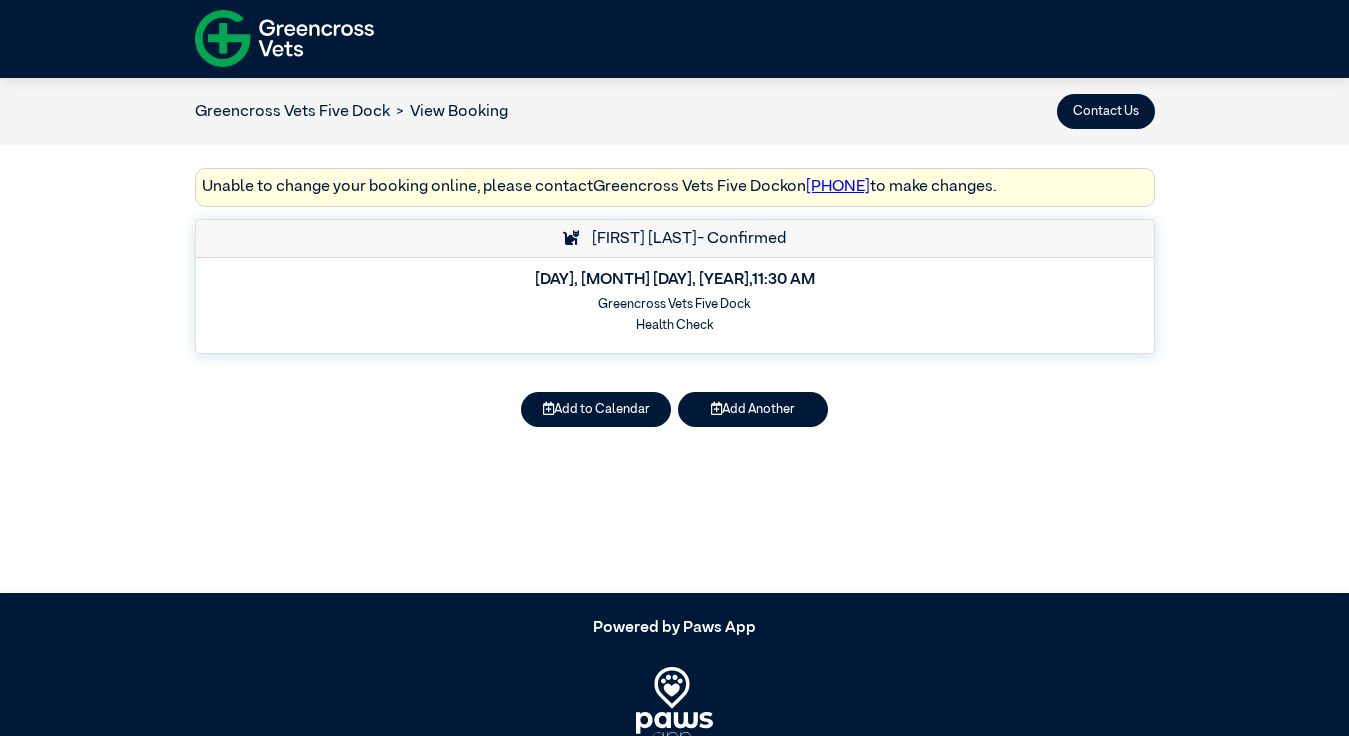 scroll, scrollTop: 0, scrollLeft: 0, axis: both 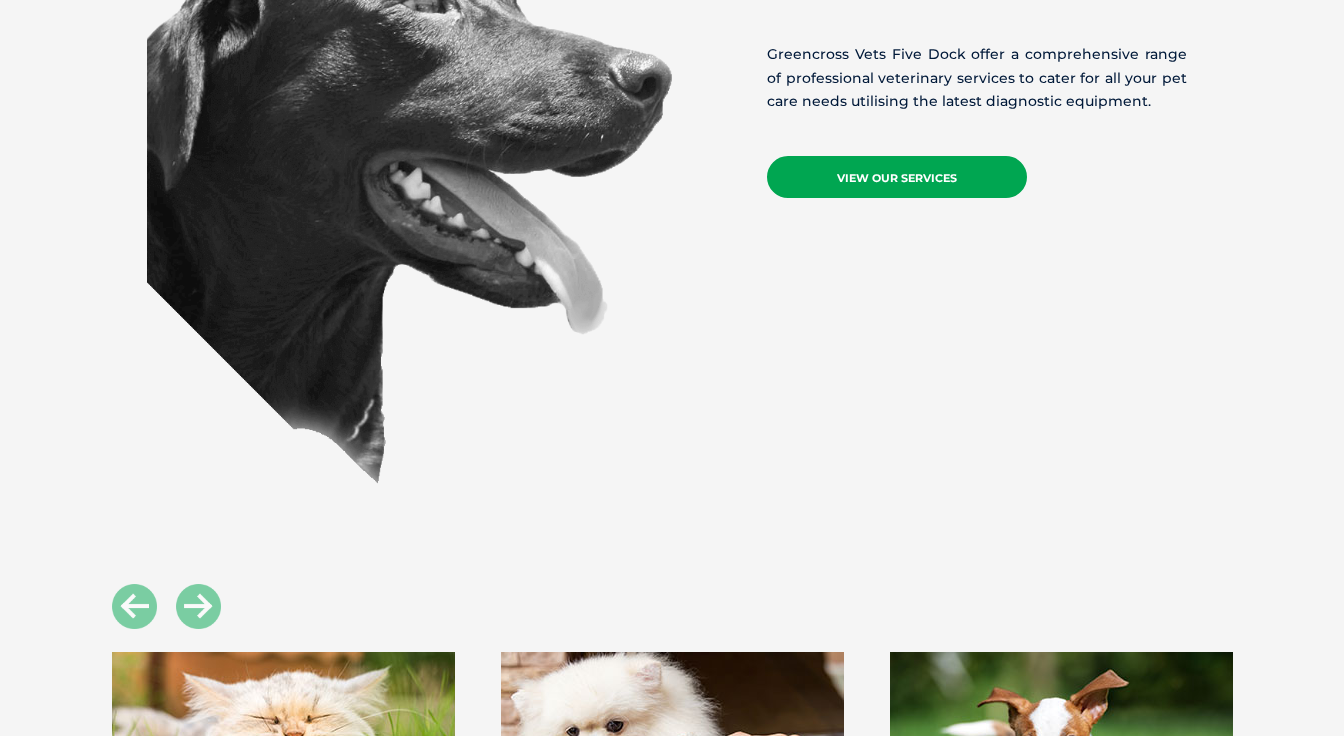 click on "View Our Services" at bounding box center [897, 177] 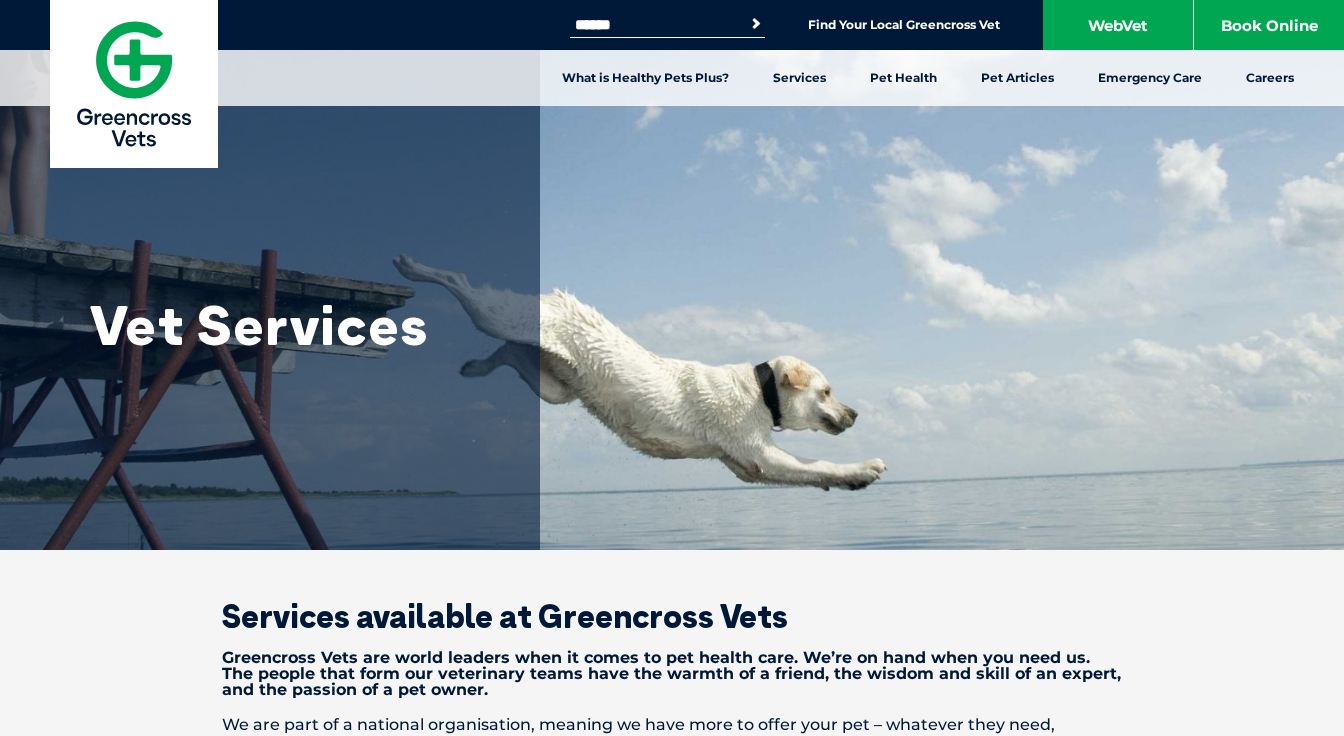 scroll, scrollTop: 0, scrollLeft: 0, axis: both 